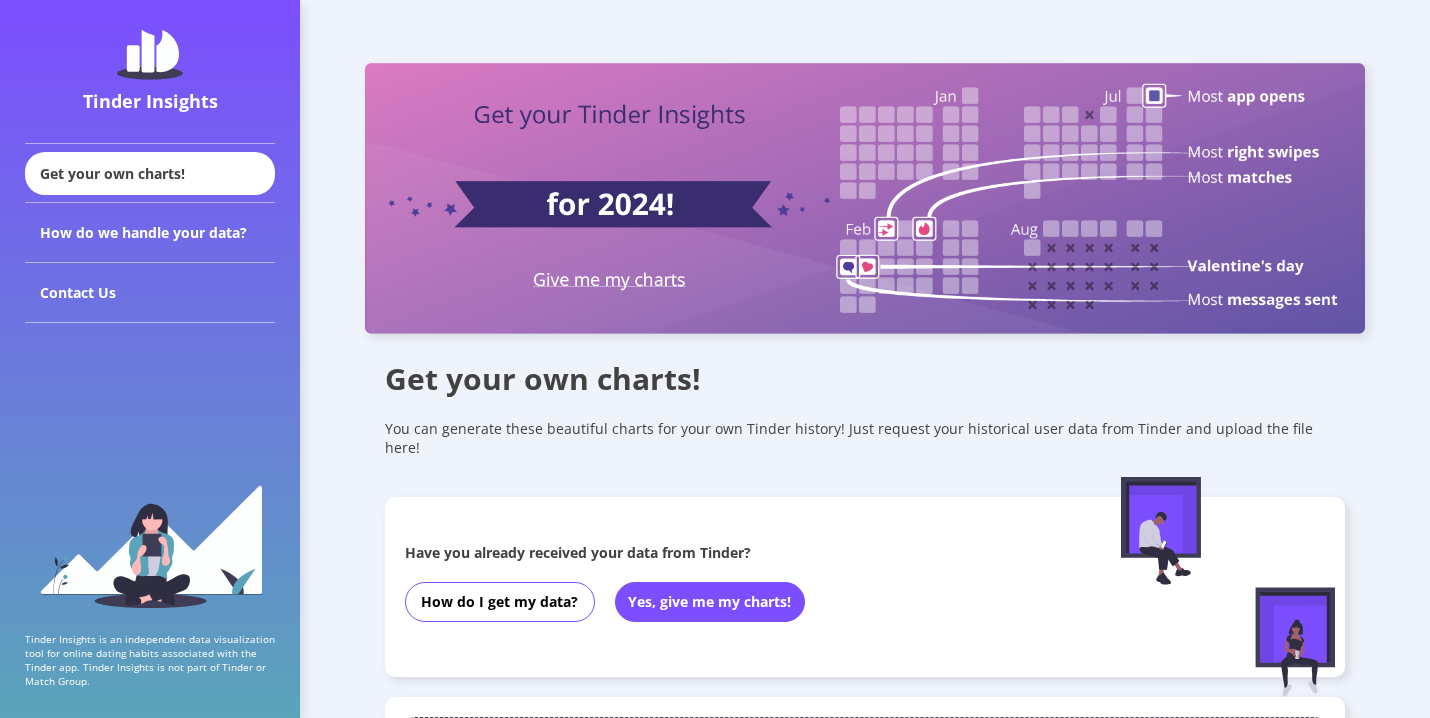scroll, scrollTop: 171, scrollLeft: 0, axis: vertical 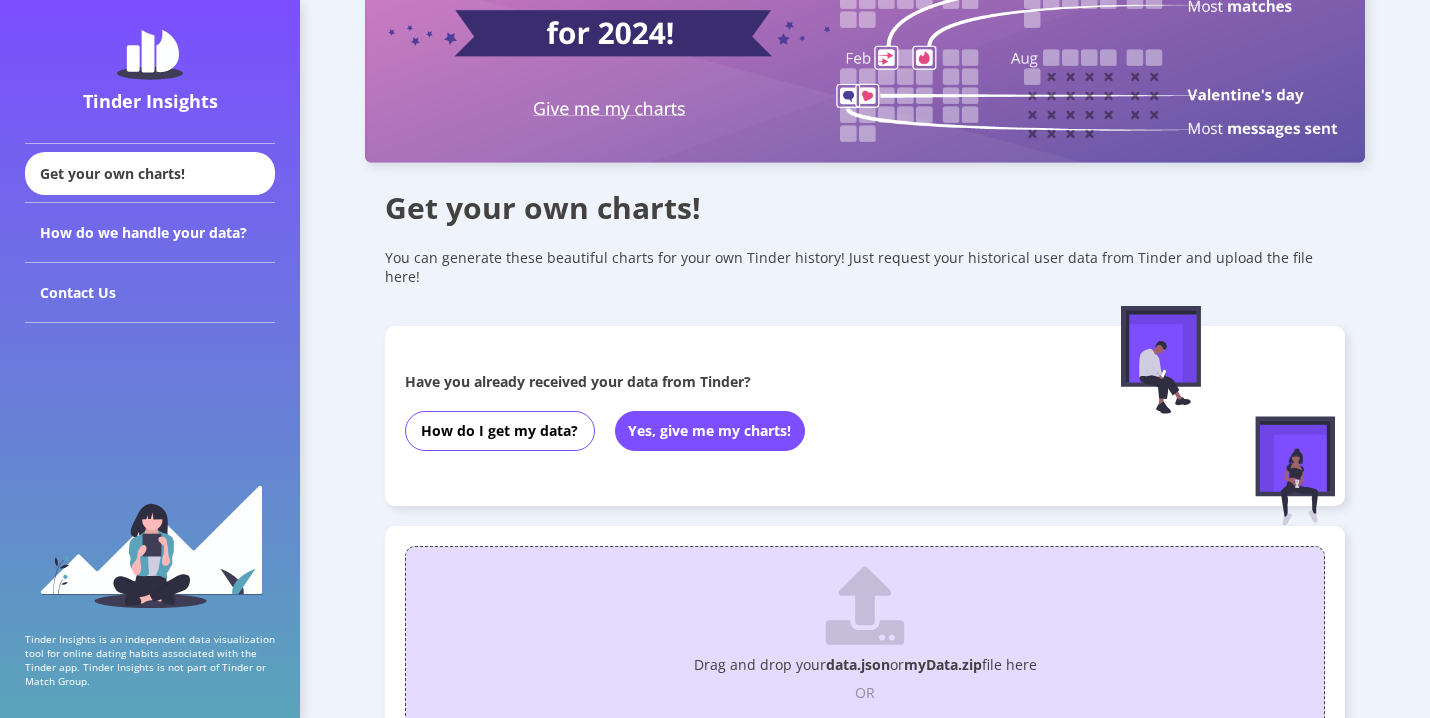 click on "Select a file" at bounding box center [865, 744] 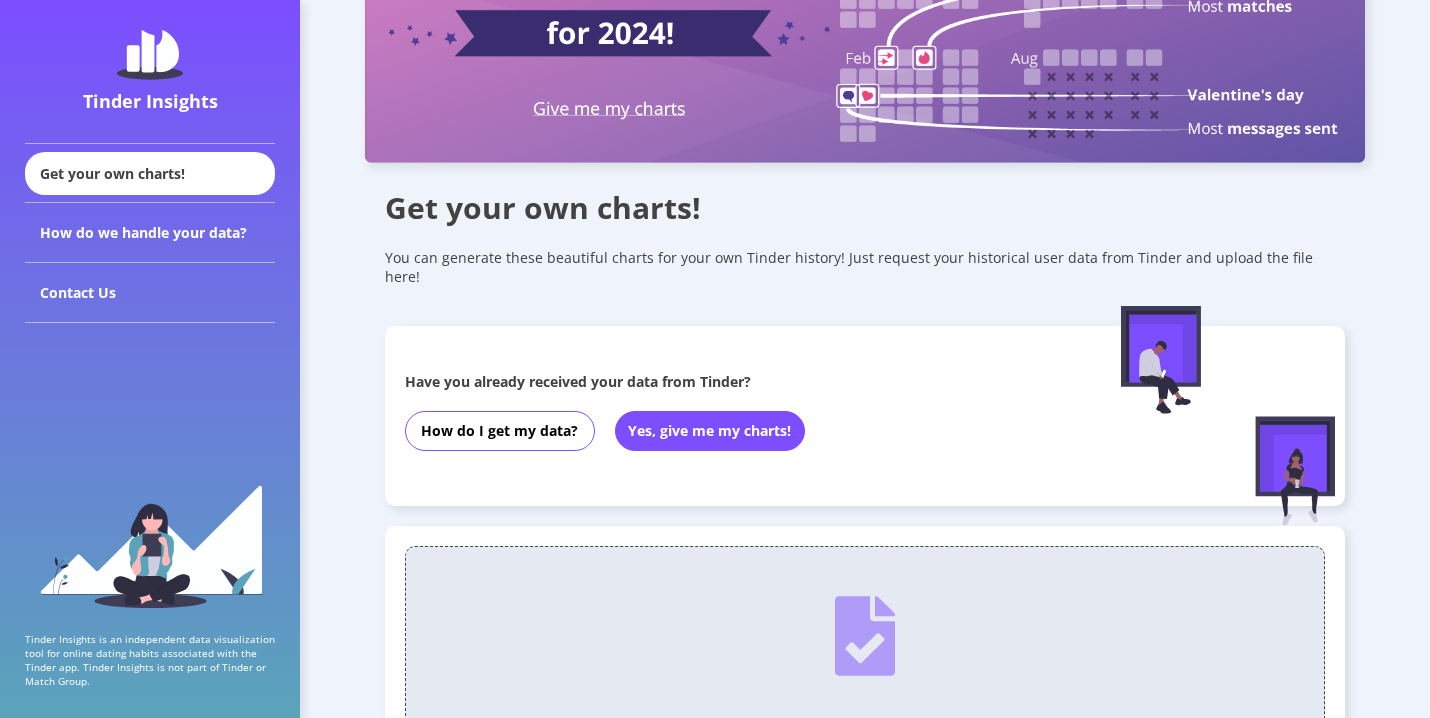 scroll, scrollTop: 539, scrollLeft: 0, axis: vertical 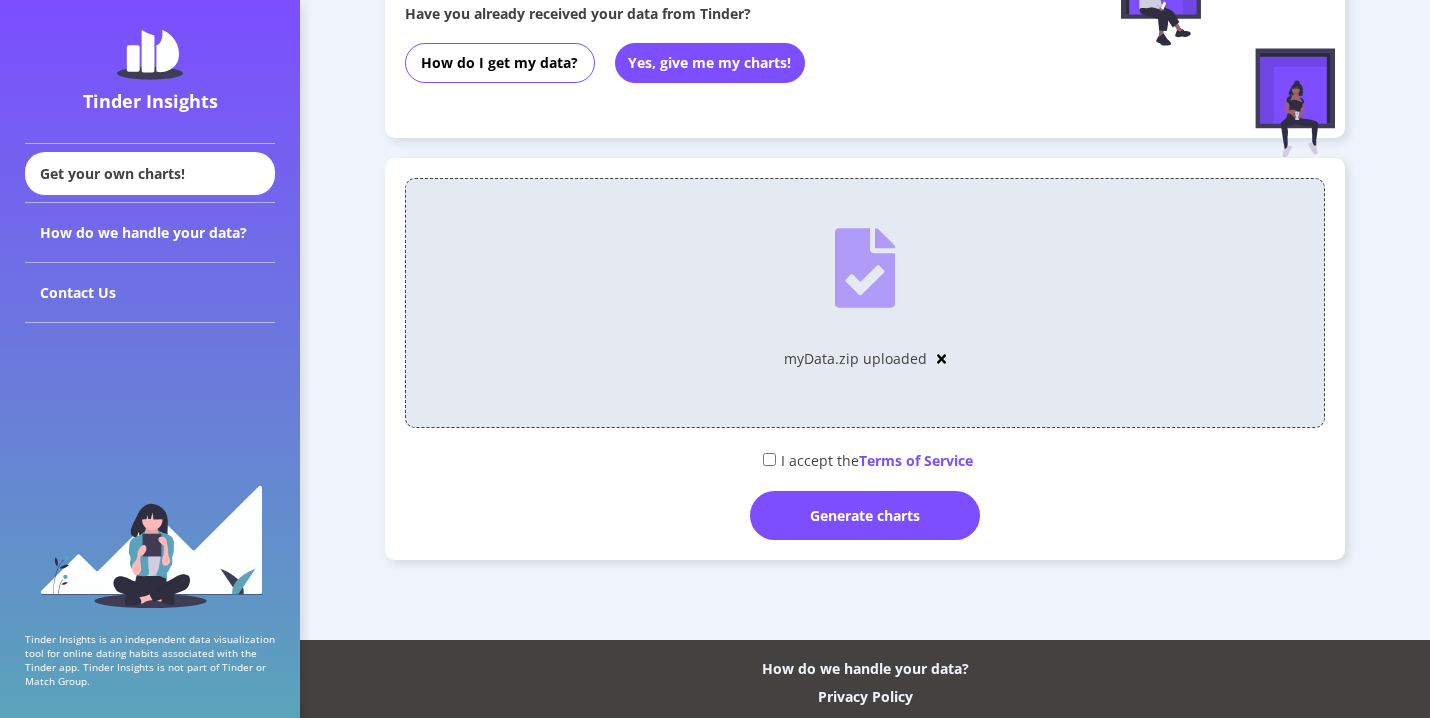 click on "I accept the
Terms of Service" at bounding box center (865, 459) 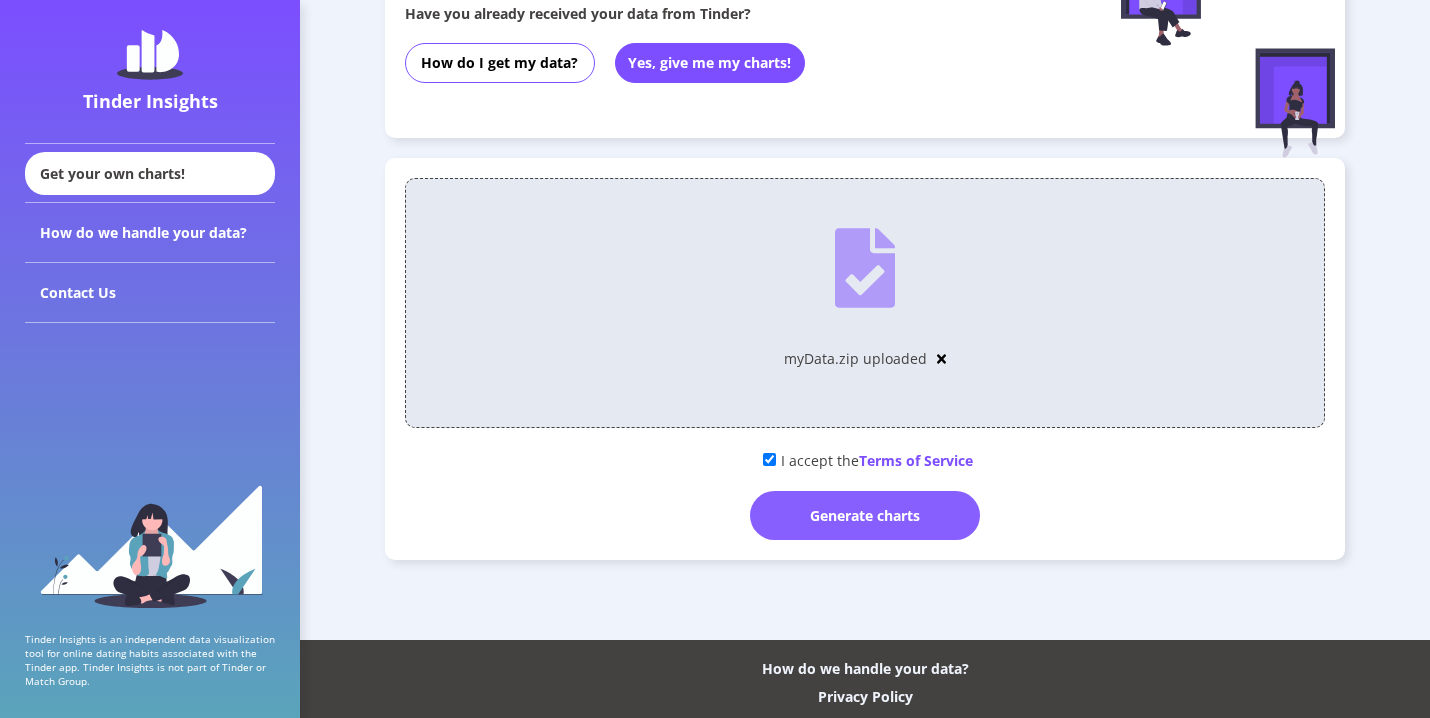 click on "Generate charts" at bounding box center [865, 515] 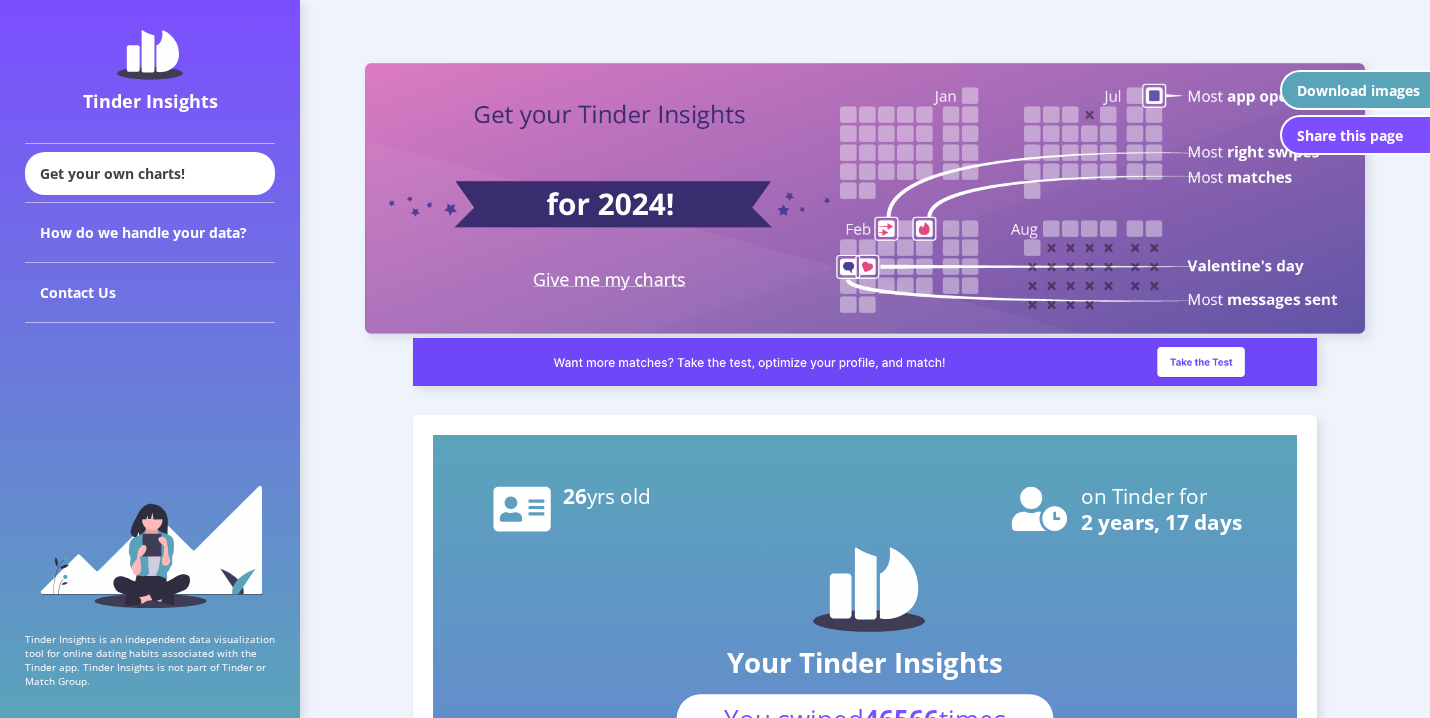 scroll, scrollTop: 231, scrollLeft: 0, axis: vertical 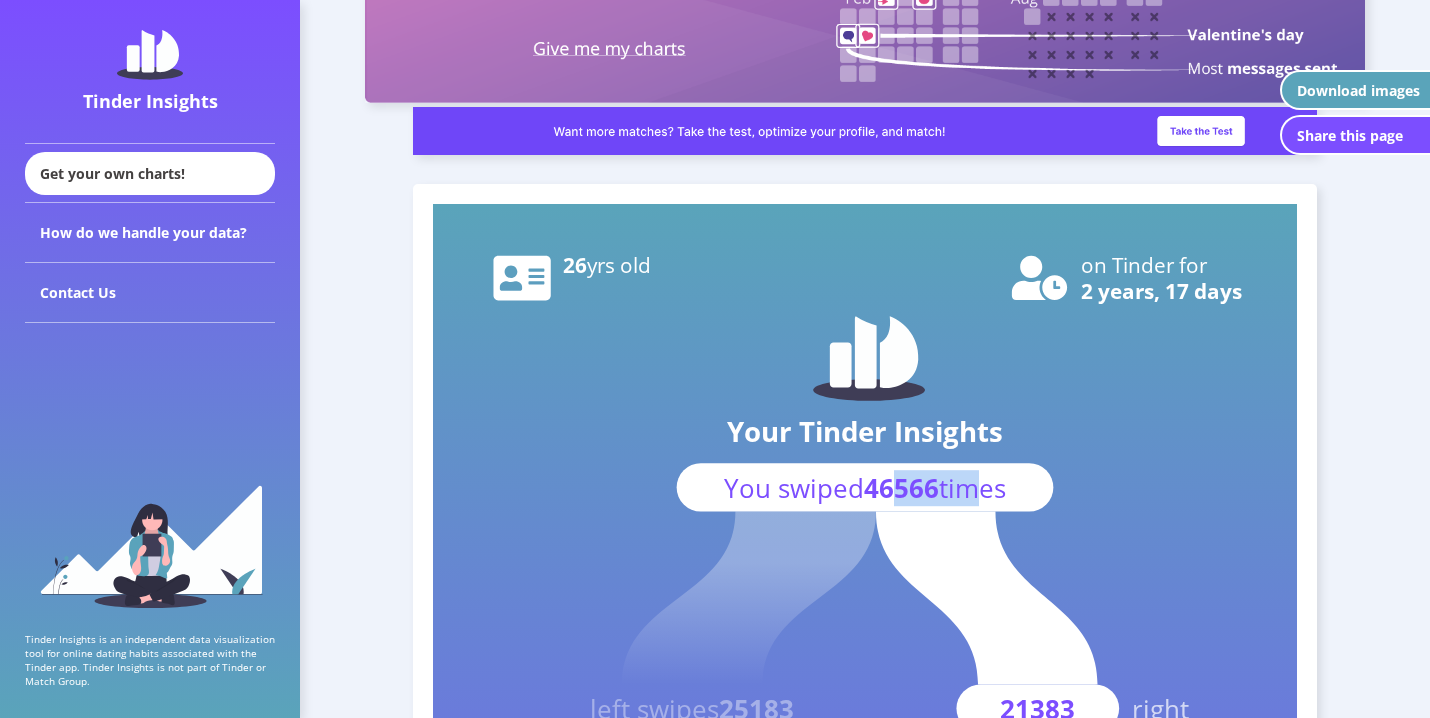 drag, startPoint x: 893, startPoint y: 443, endPoint x: 957, endPoint y: 439, distance: 64.12488 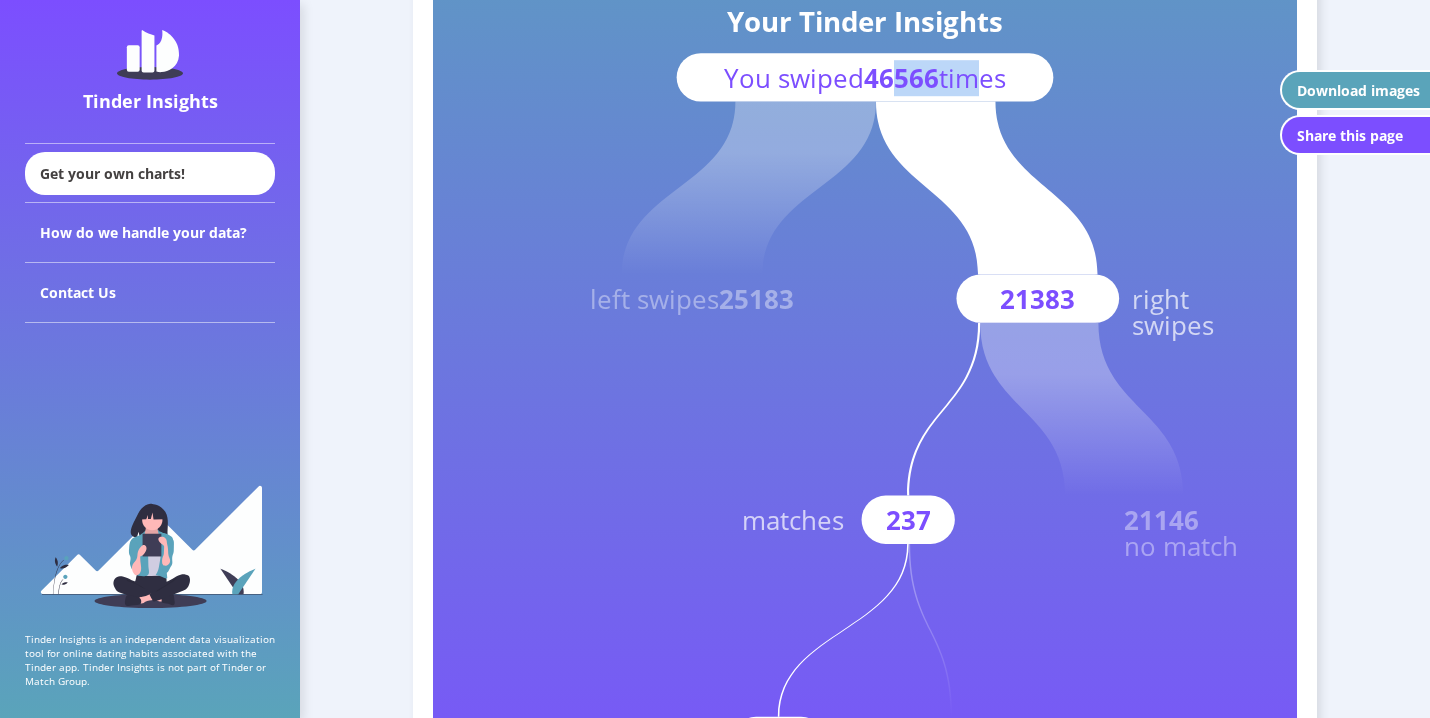 scroll, scrollTop: 736, scrollLeft: 0, axis: vertical 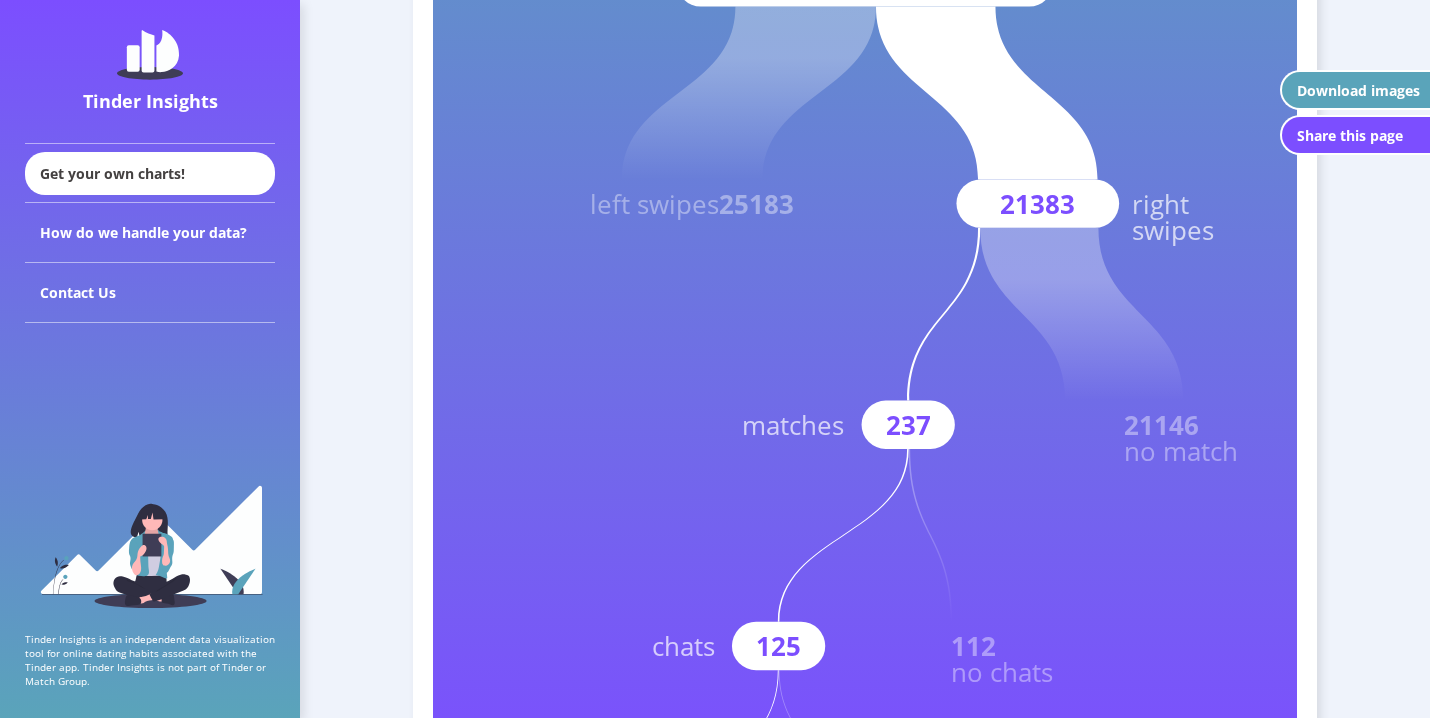 click on "21383" 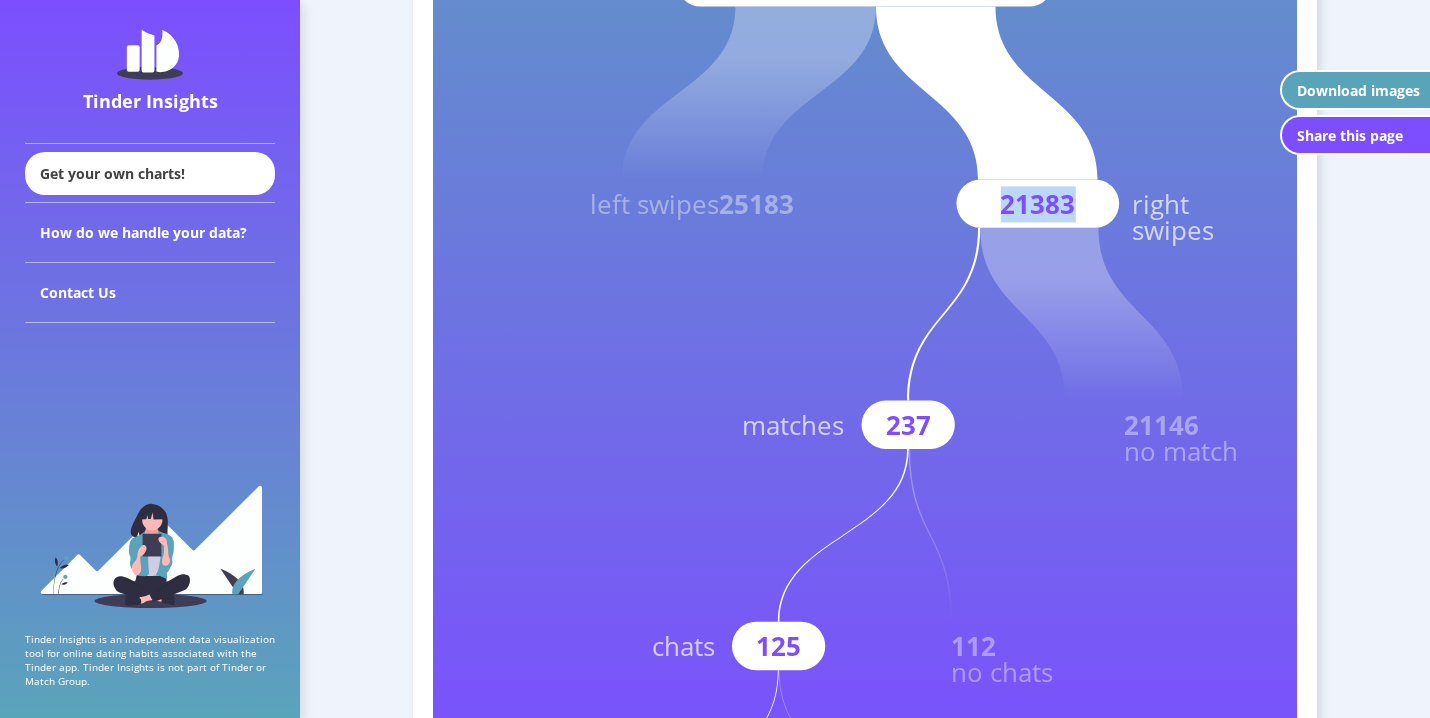 click on "21383" 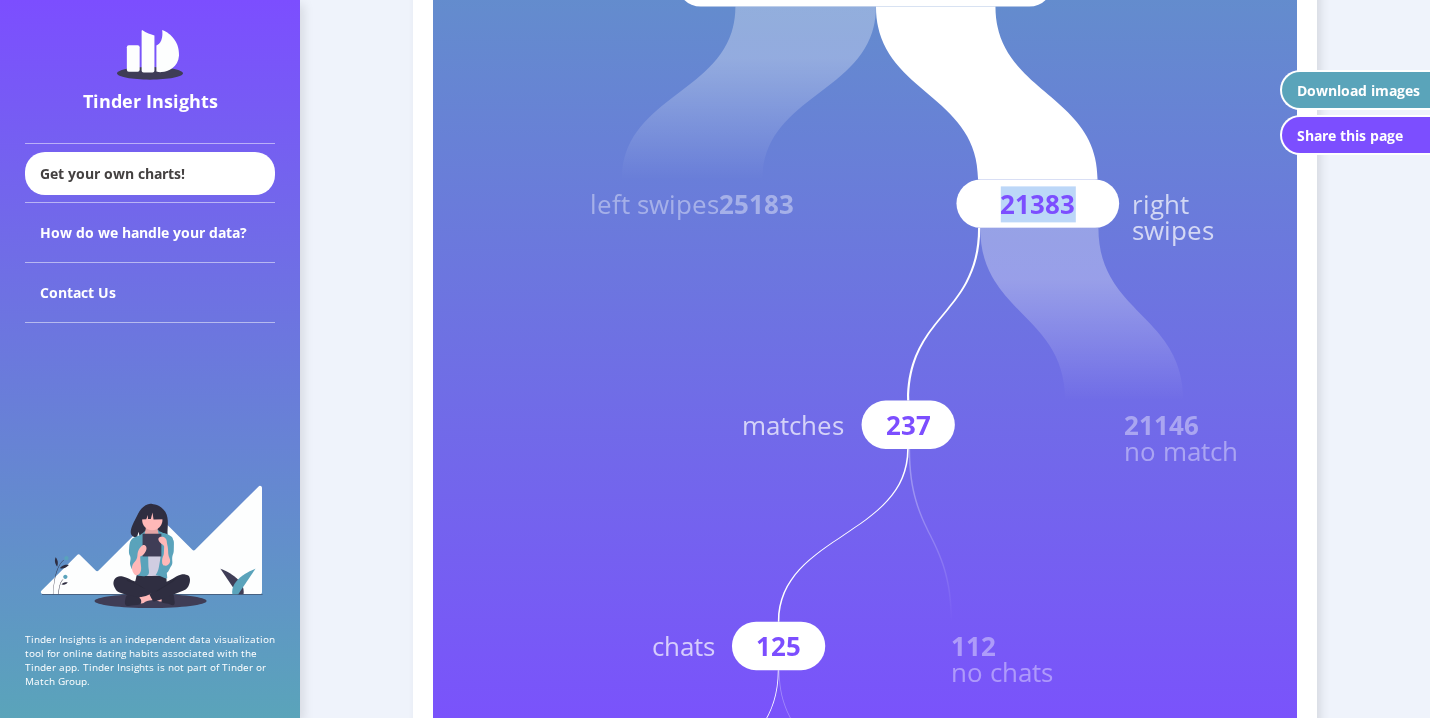 copy on "21383" 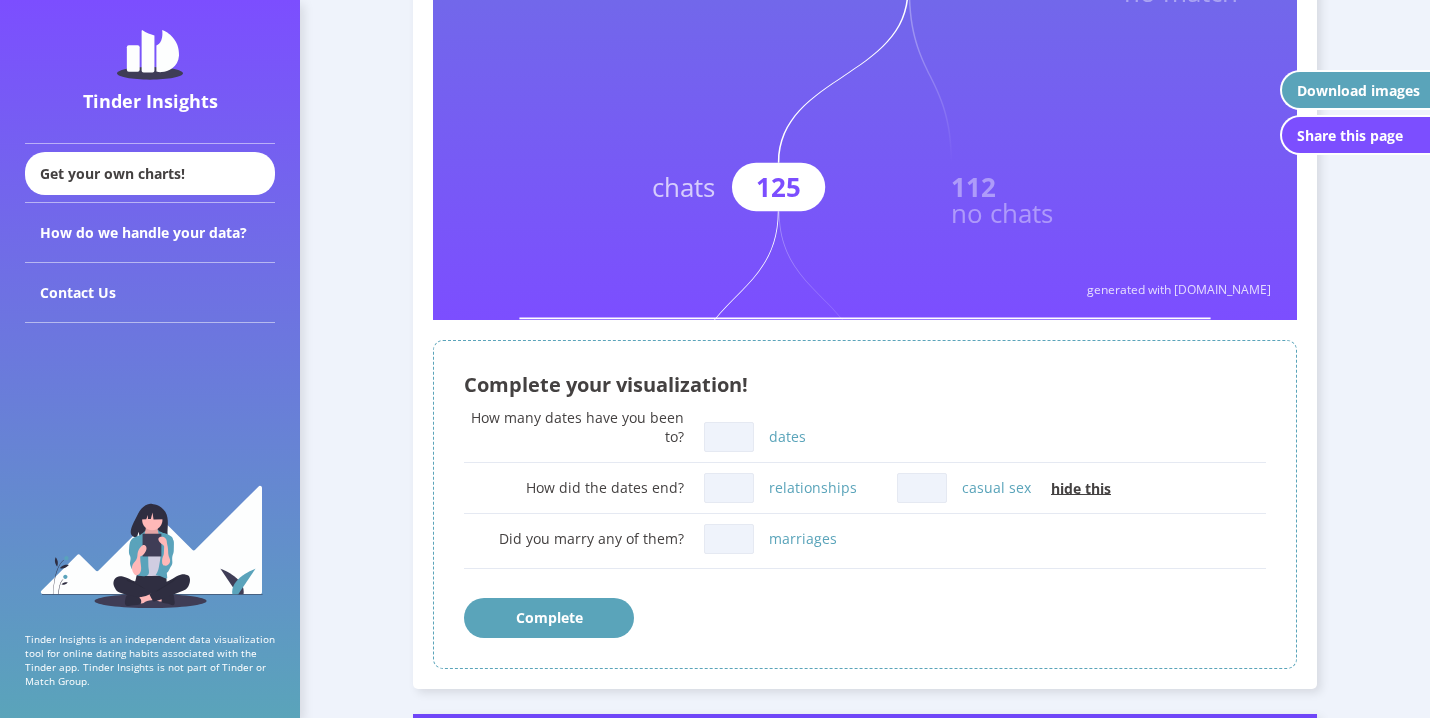 scroll, scrollTop: 1208, scrollLeft: 0, axis: vertical 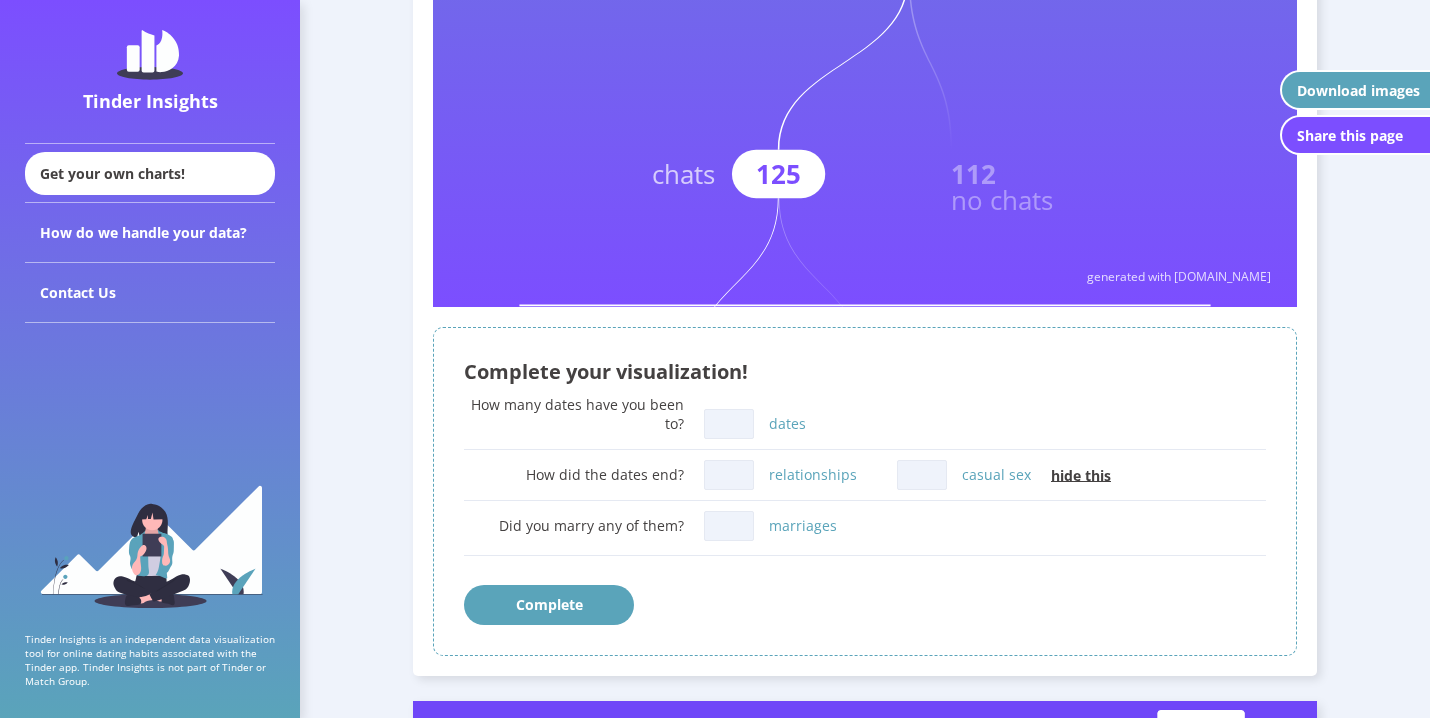 click on "relationships" at bounding box center (729, 475) 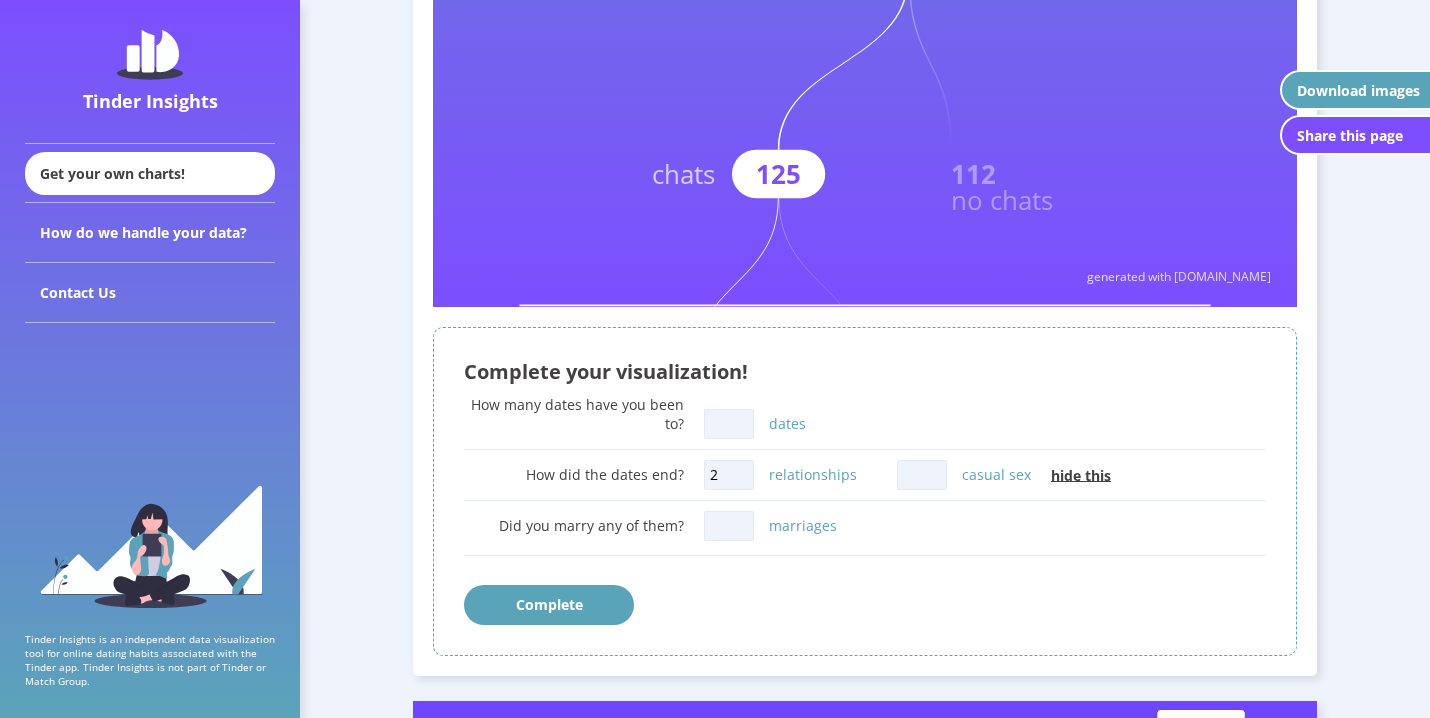 type on "2" 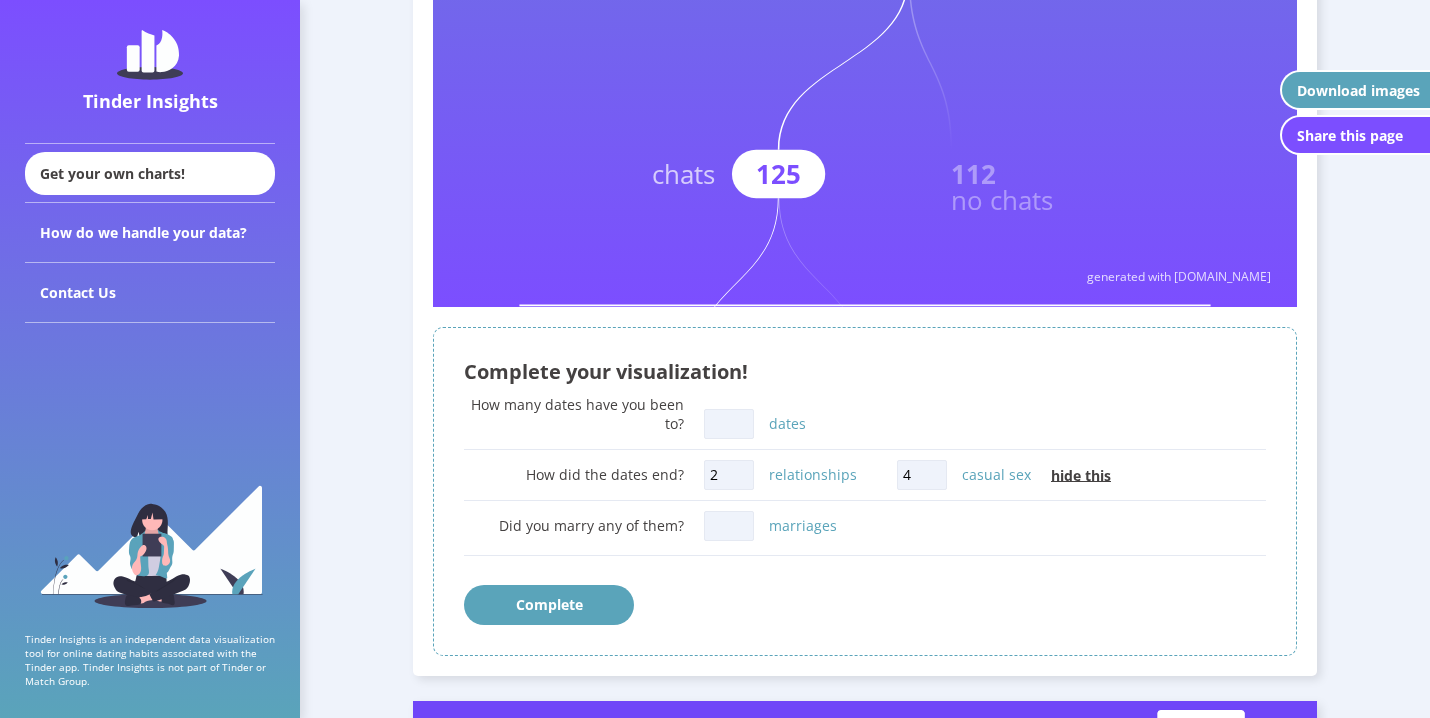 type on "4" 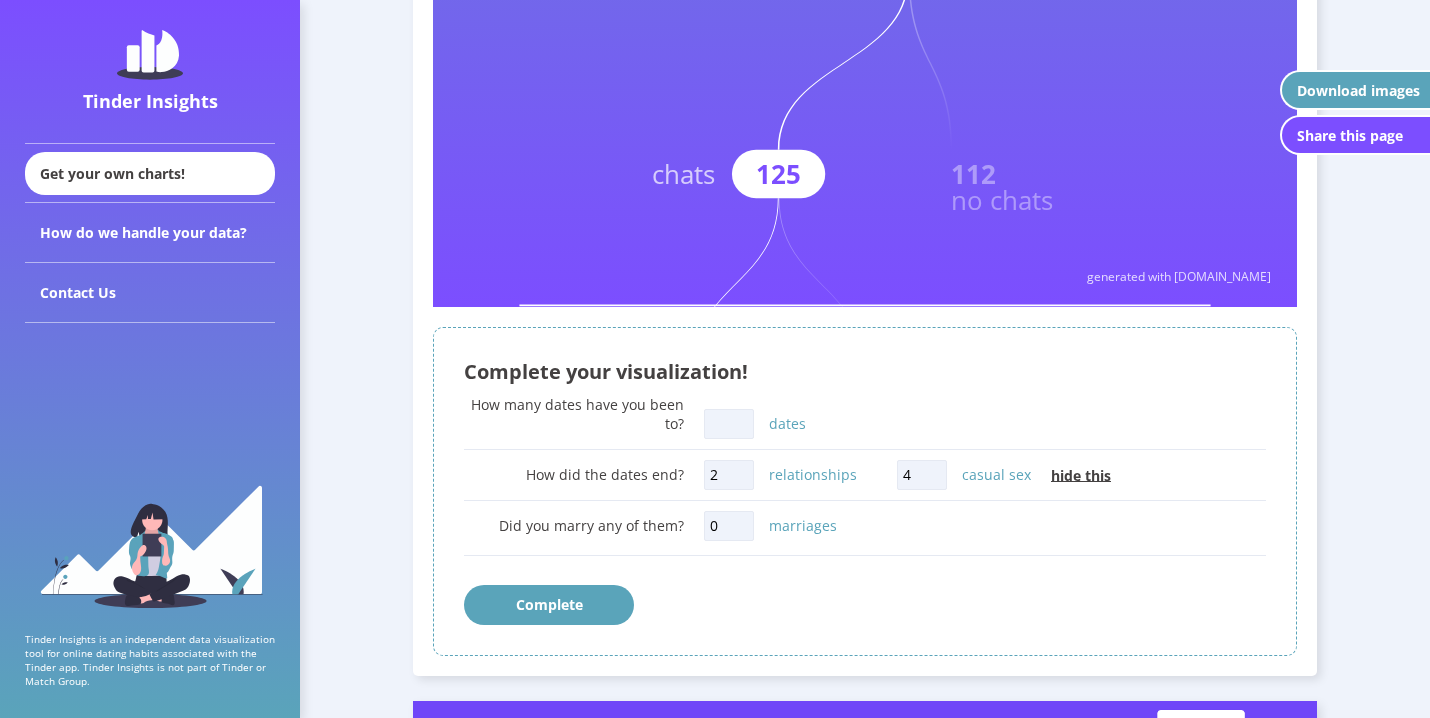 type on "0" 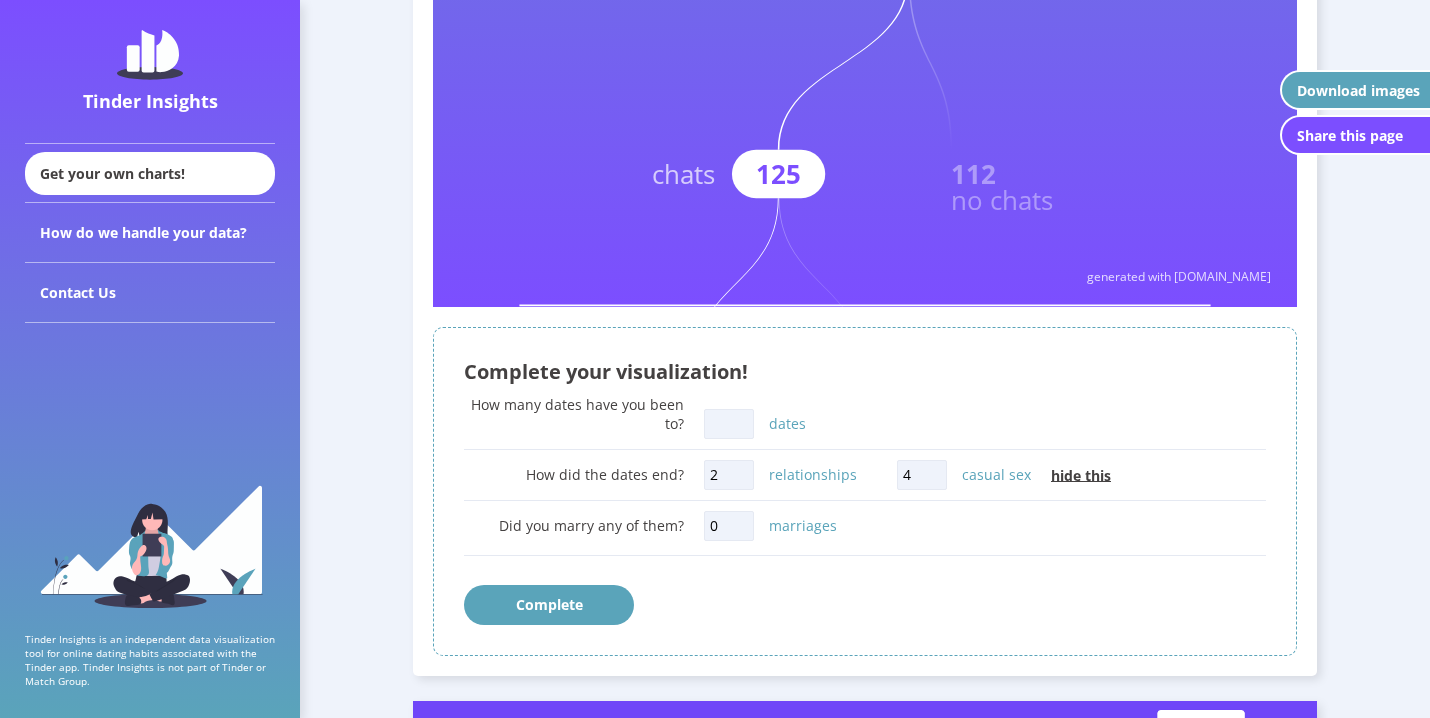 click on "dates" at bounding box center (729, 424) 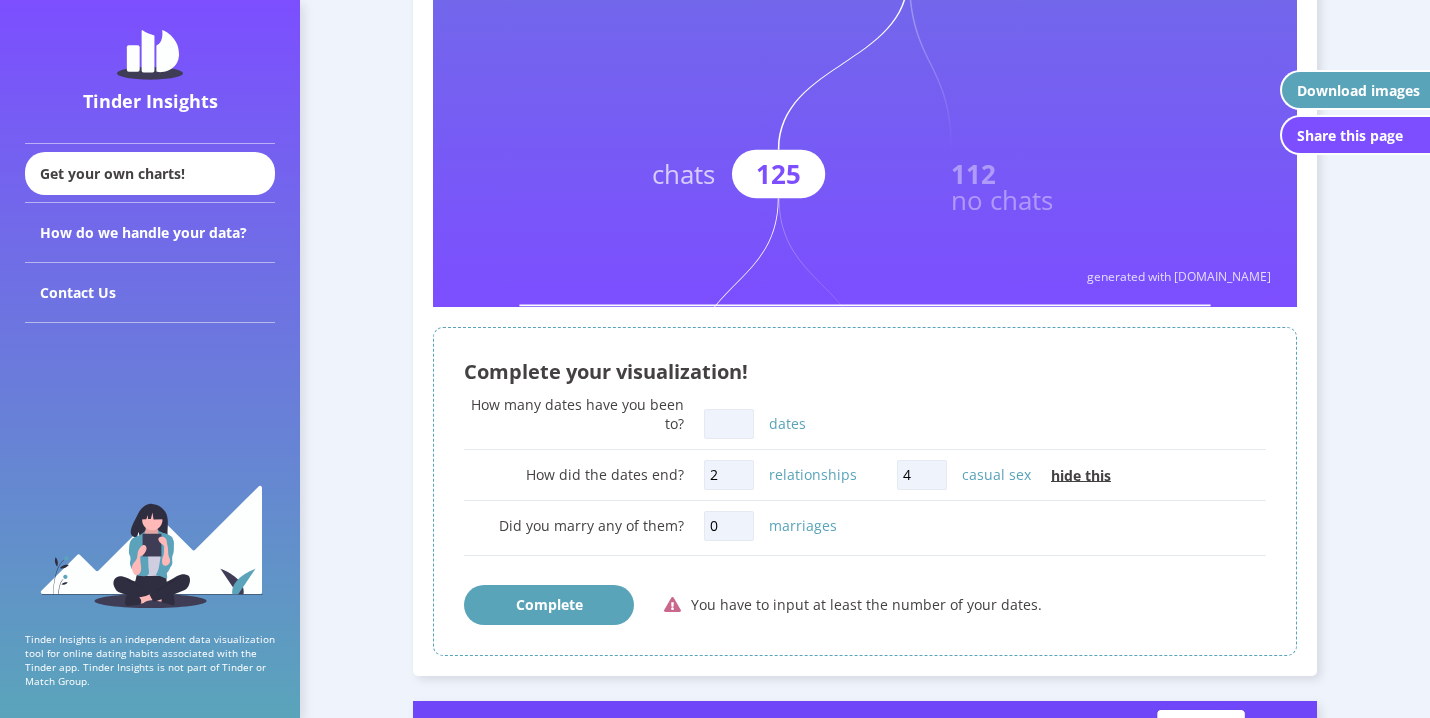 click on "dates" at bounding box center [729, 424] 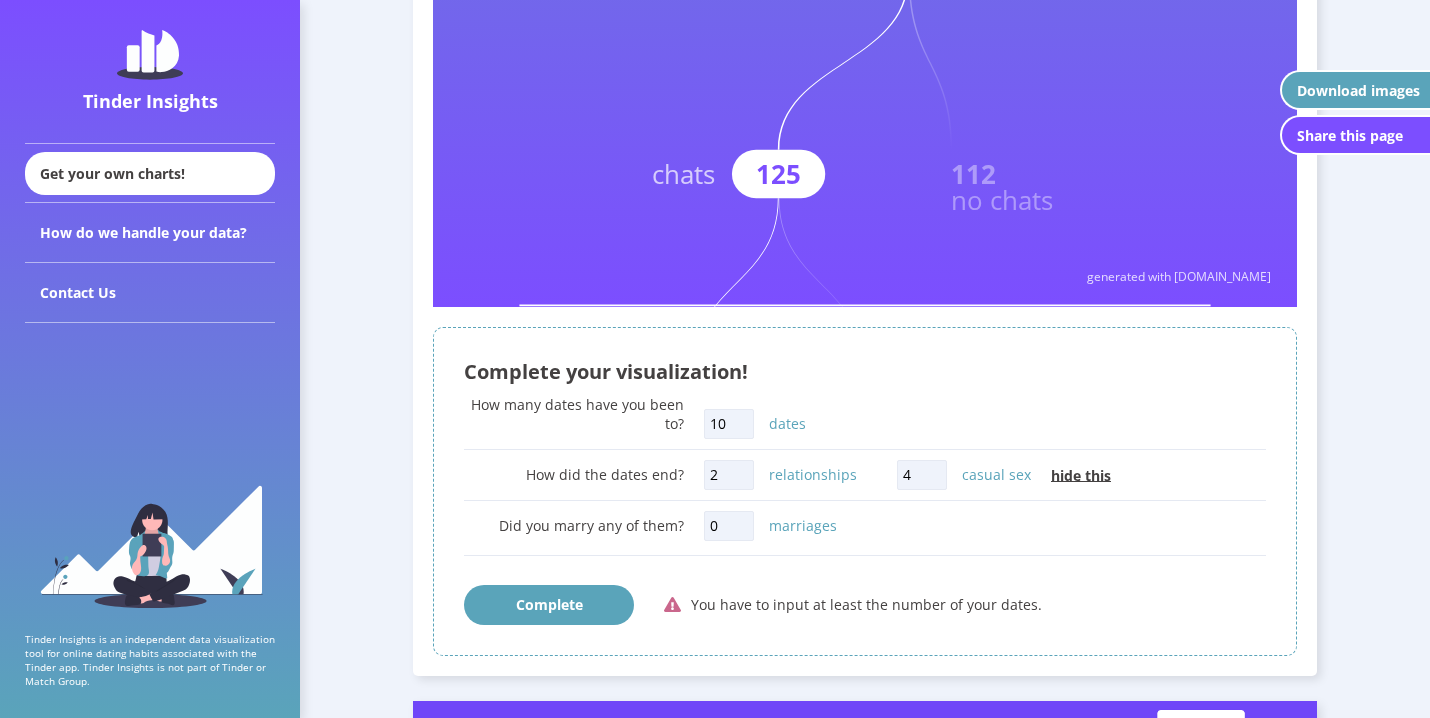 type on "1" 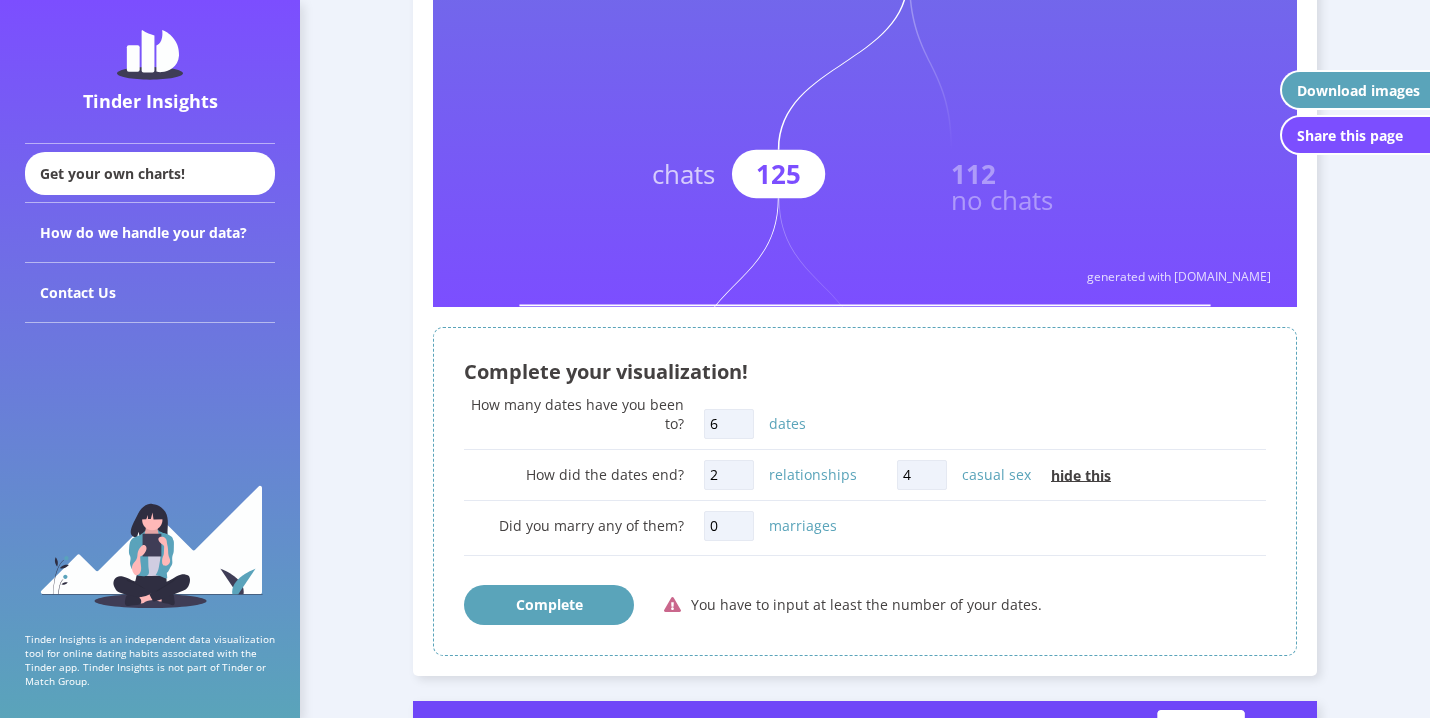 type on "6" 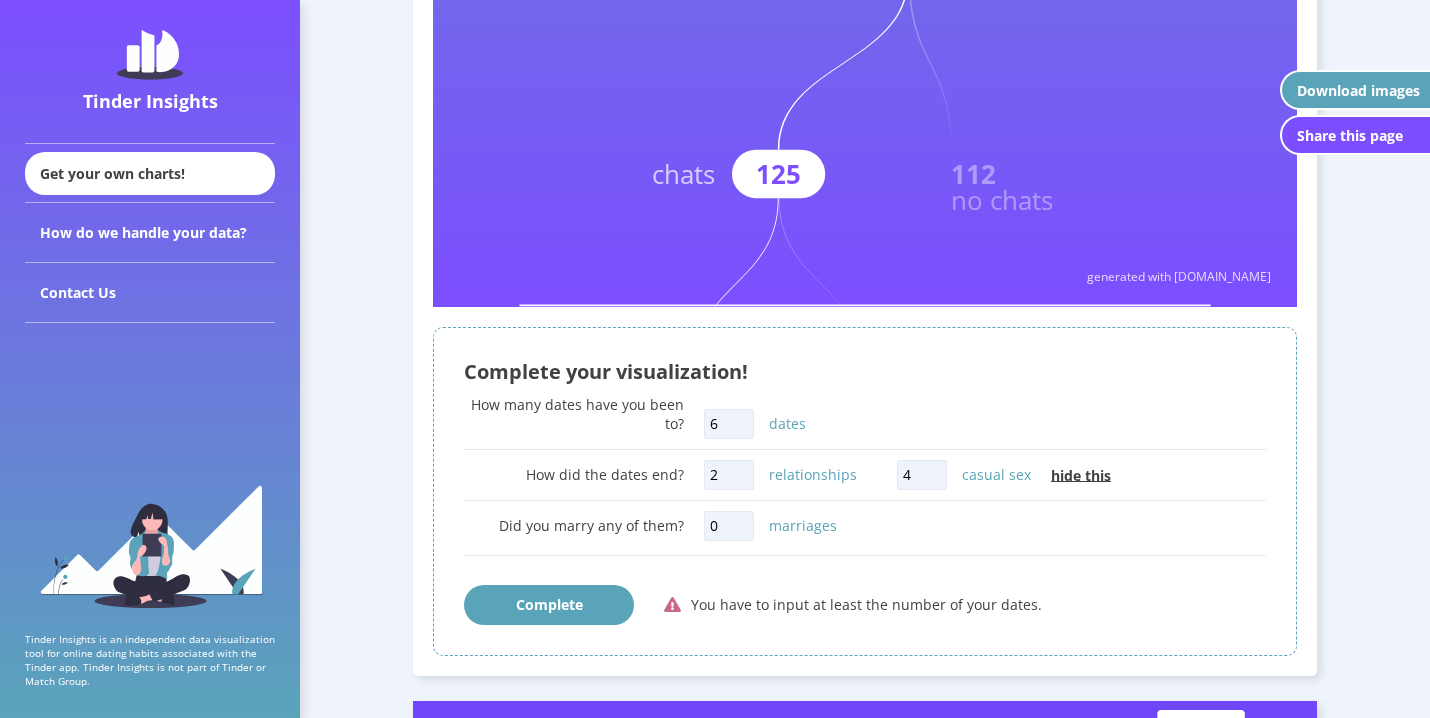 click on "Complete" at bounding box center [549, 605] 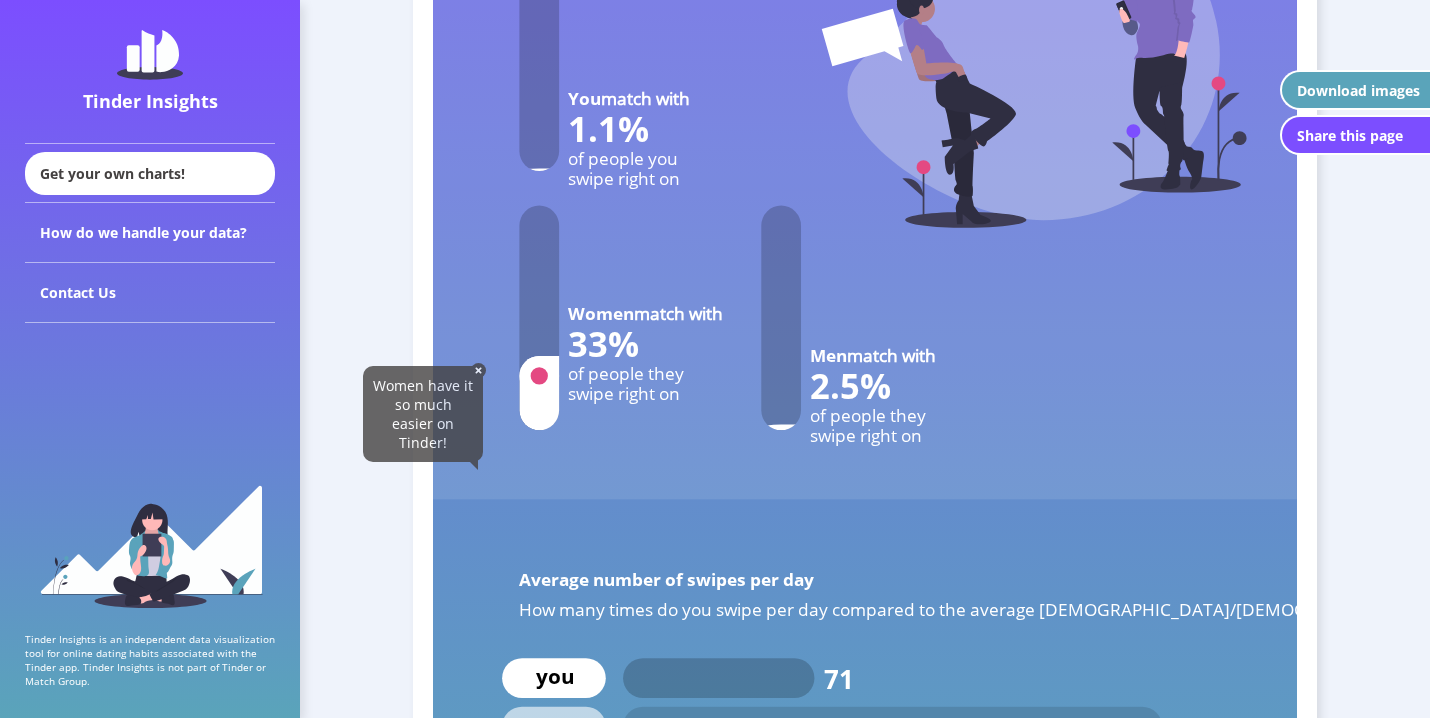 scroll, scrollTop: 8600, scrollLeft: 0, axis: vertical 